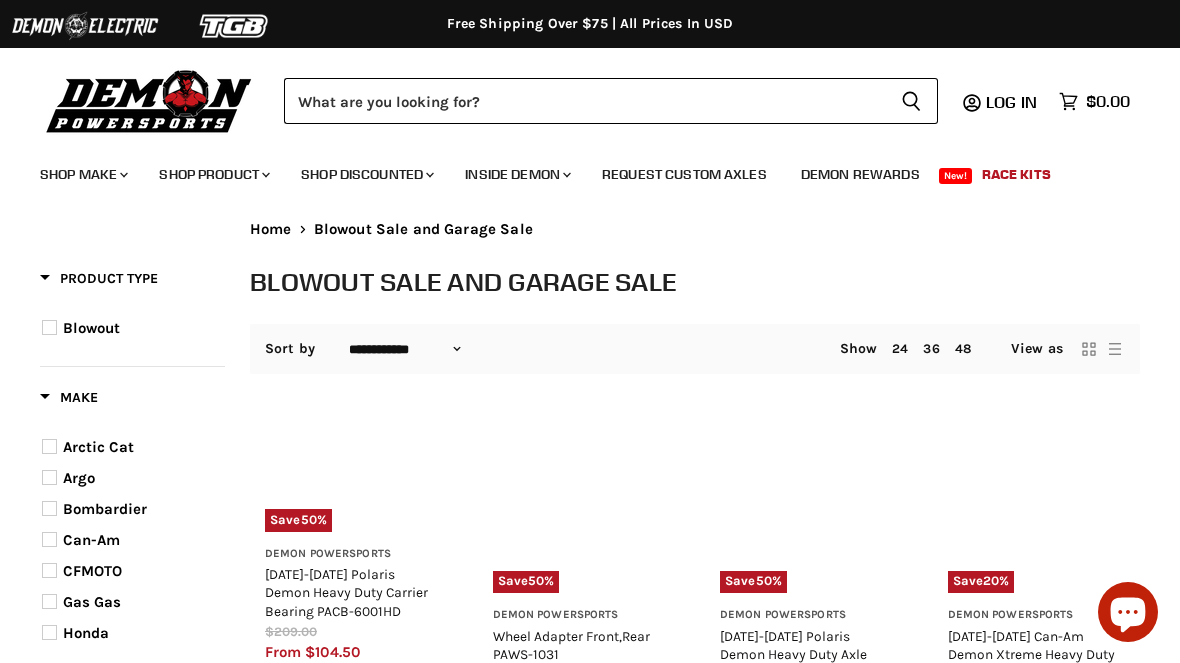 select on "**********" 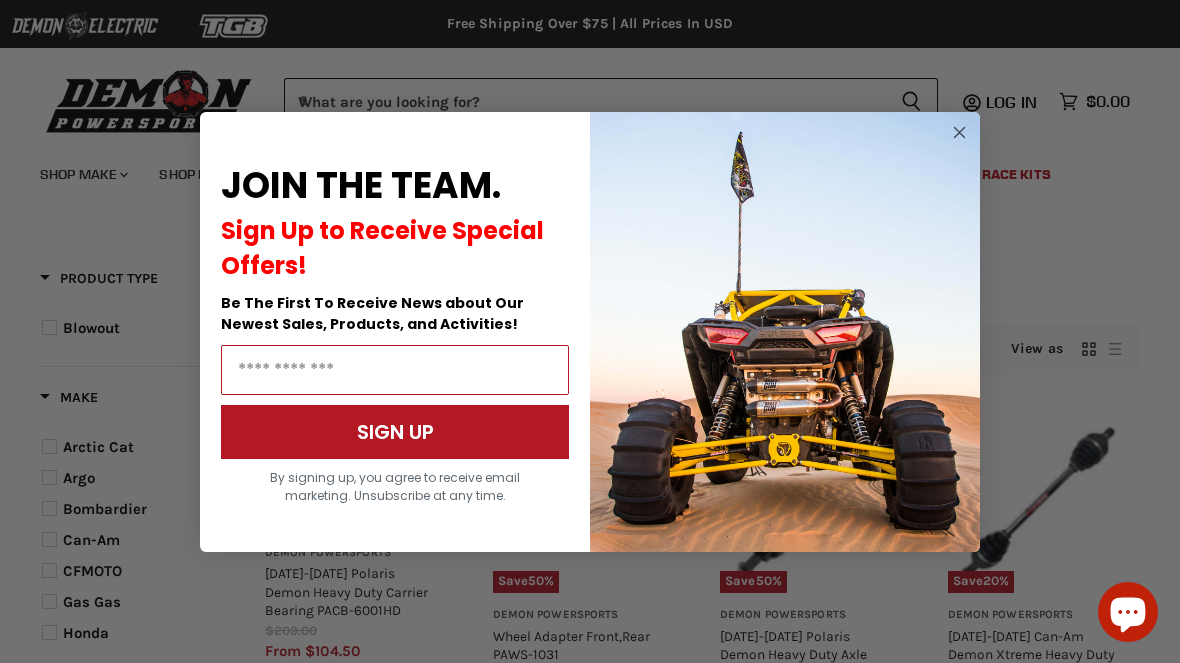 scroll, scrollTop: 0, scrollLeft: 0, axis: both 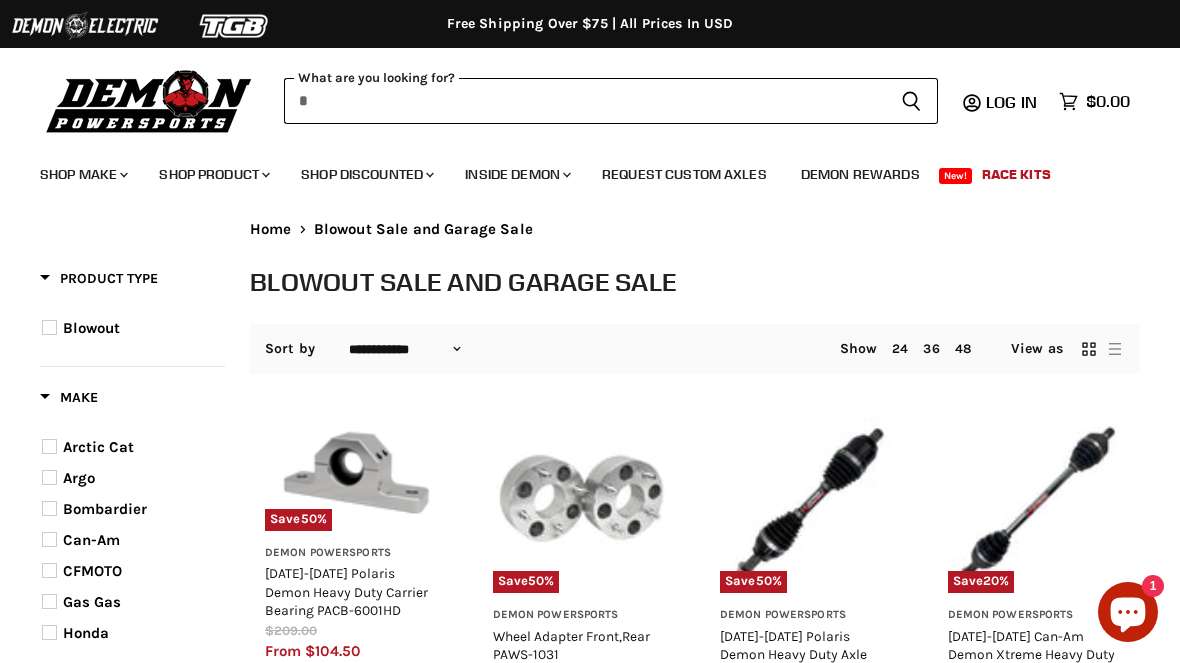 click at bounding box center (584, 101) 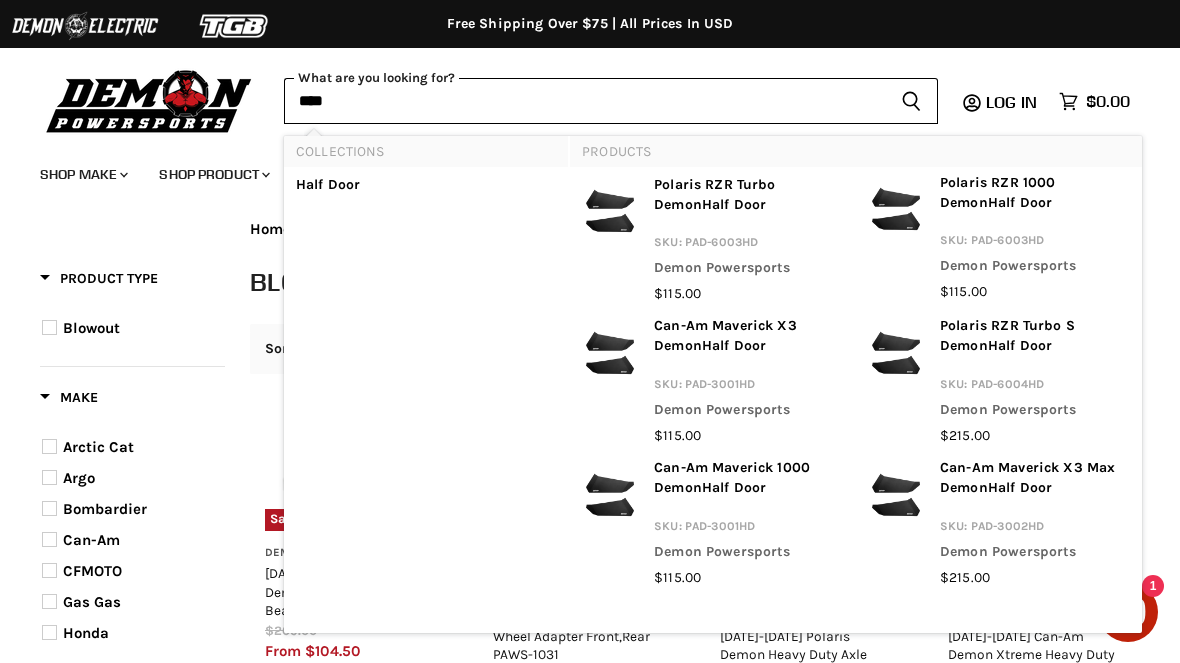 type on "***" 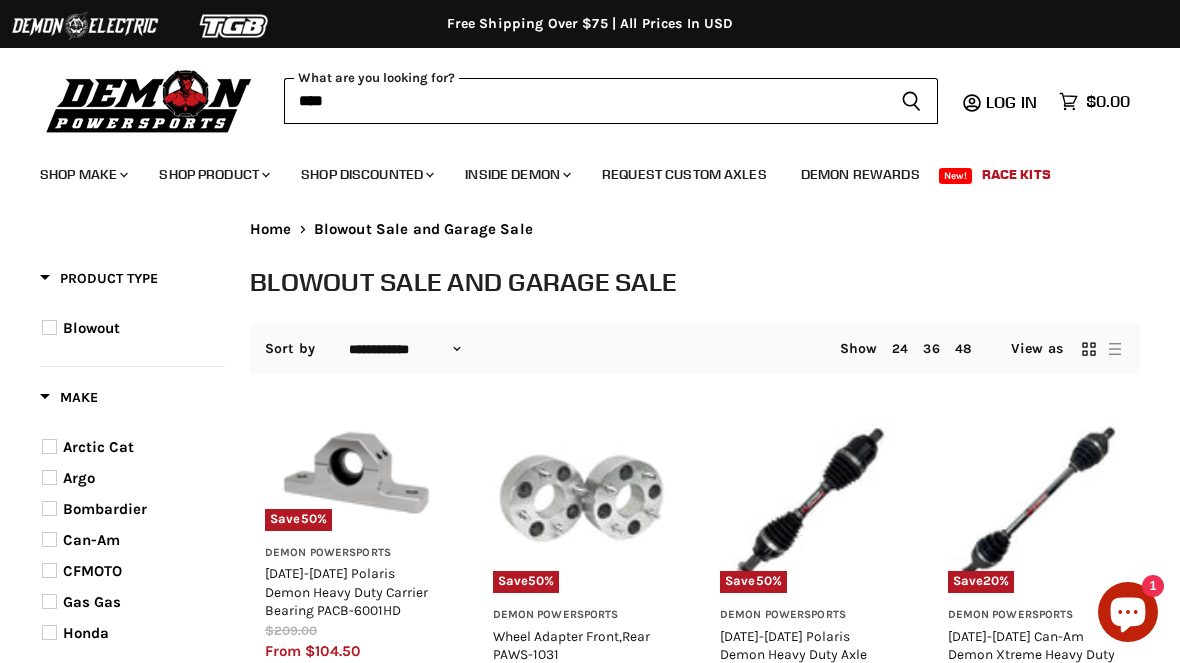 click on "Search icon
Spinner icon" at bounding box center [911, 101] 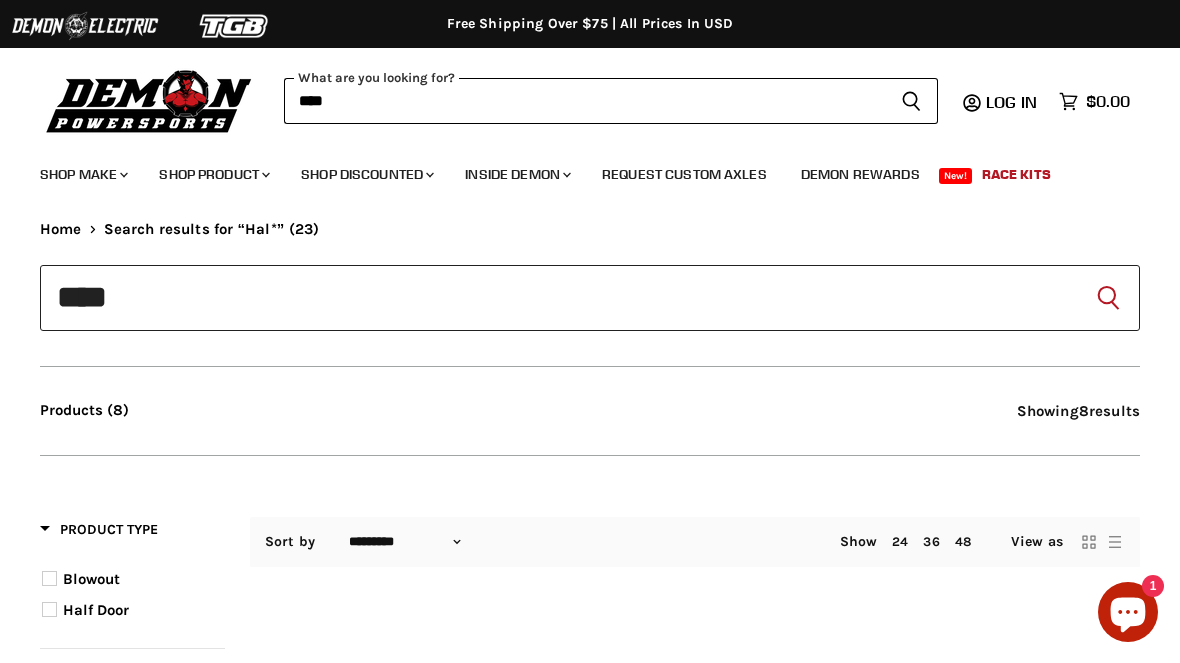 scroll, scrollTop: 0, scrollLeft: 0, axis: both 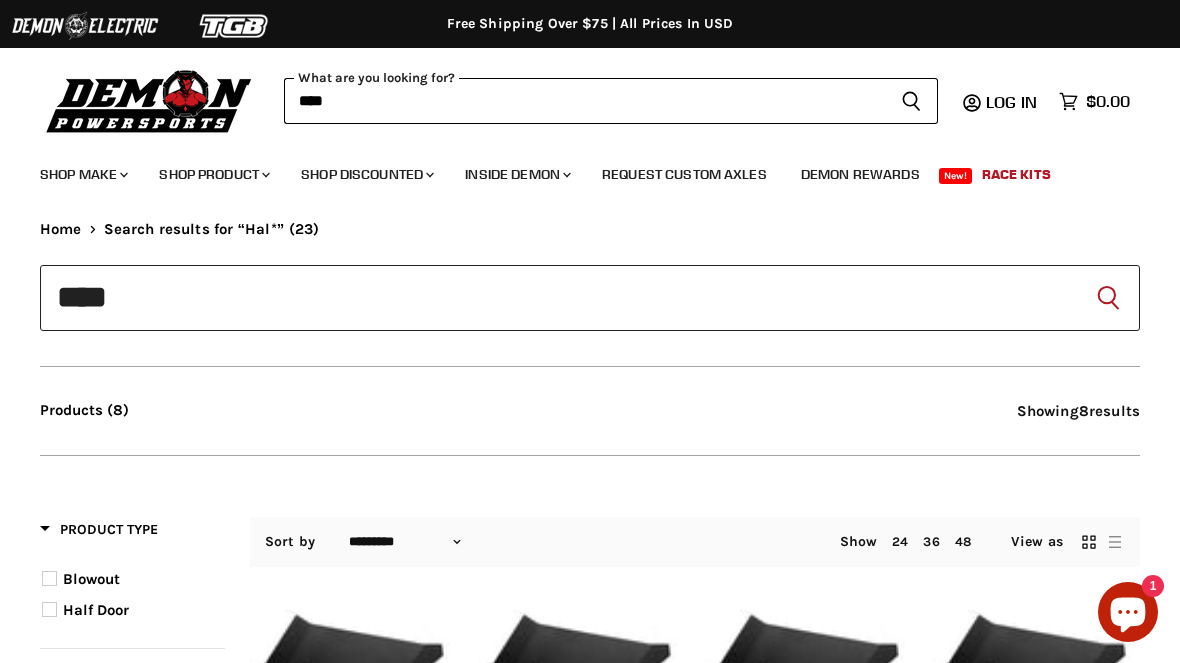 click on "****" at bounding box center (584, 101) 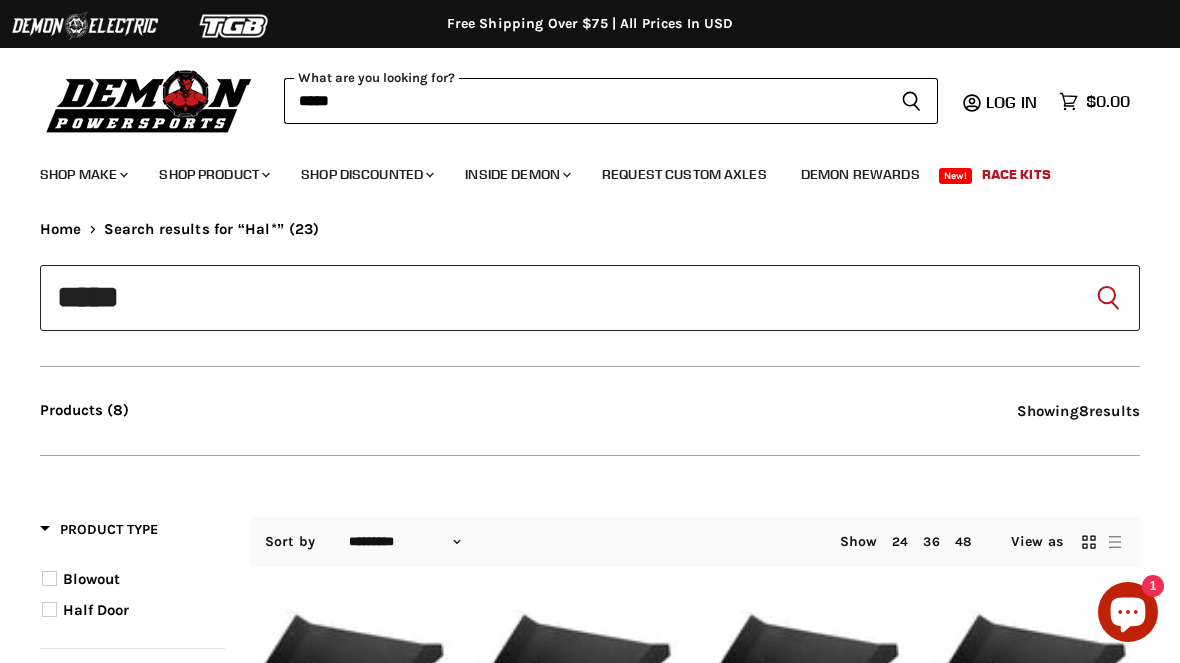 scroll, scrollTop: 0, scrollLeft: 0, axis: both 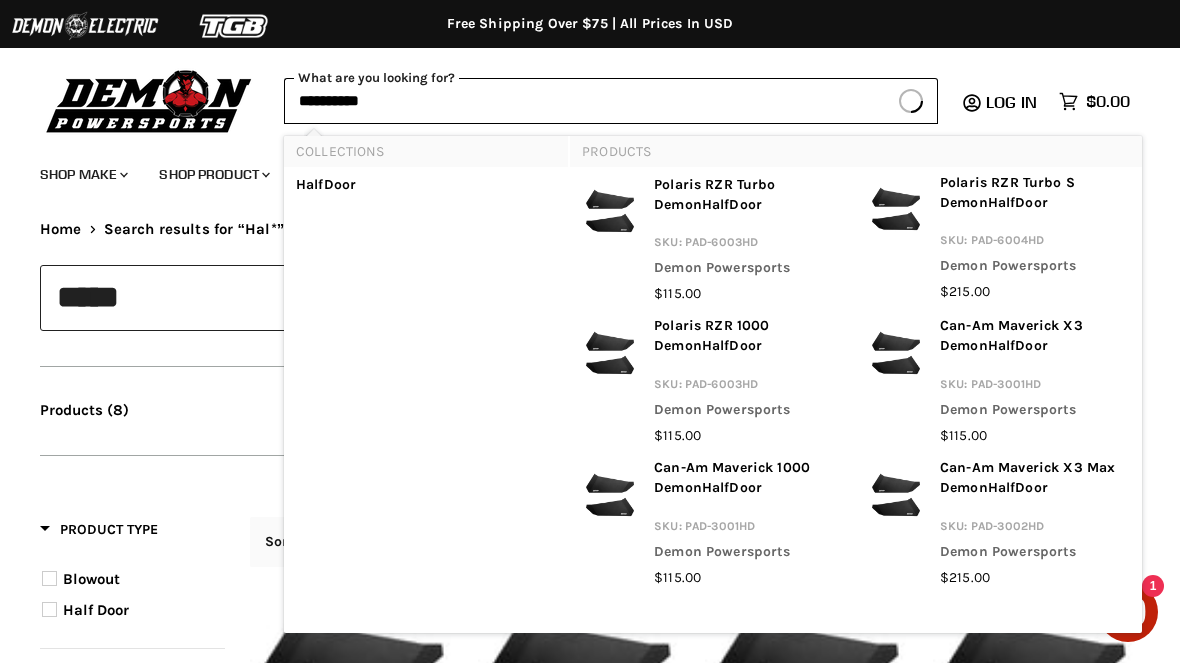 type on "**********" 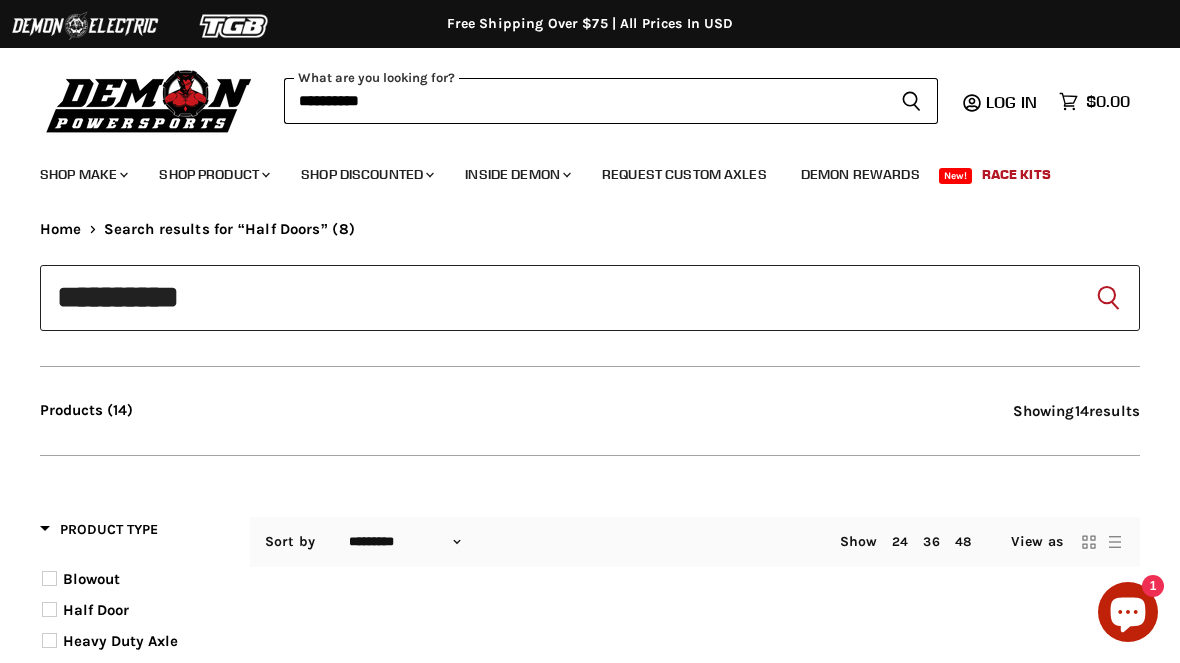 scroll, scrollTop: 0, scrollLeft: 0, axis: both 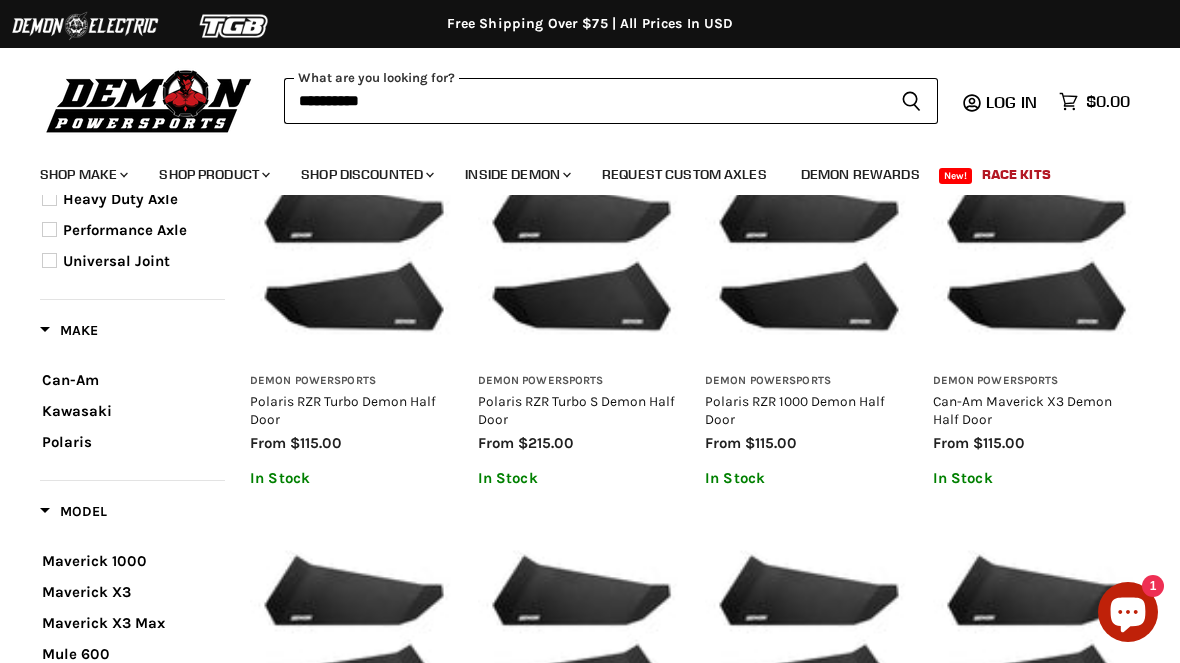 type on "**********" 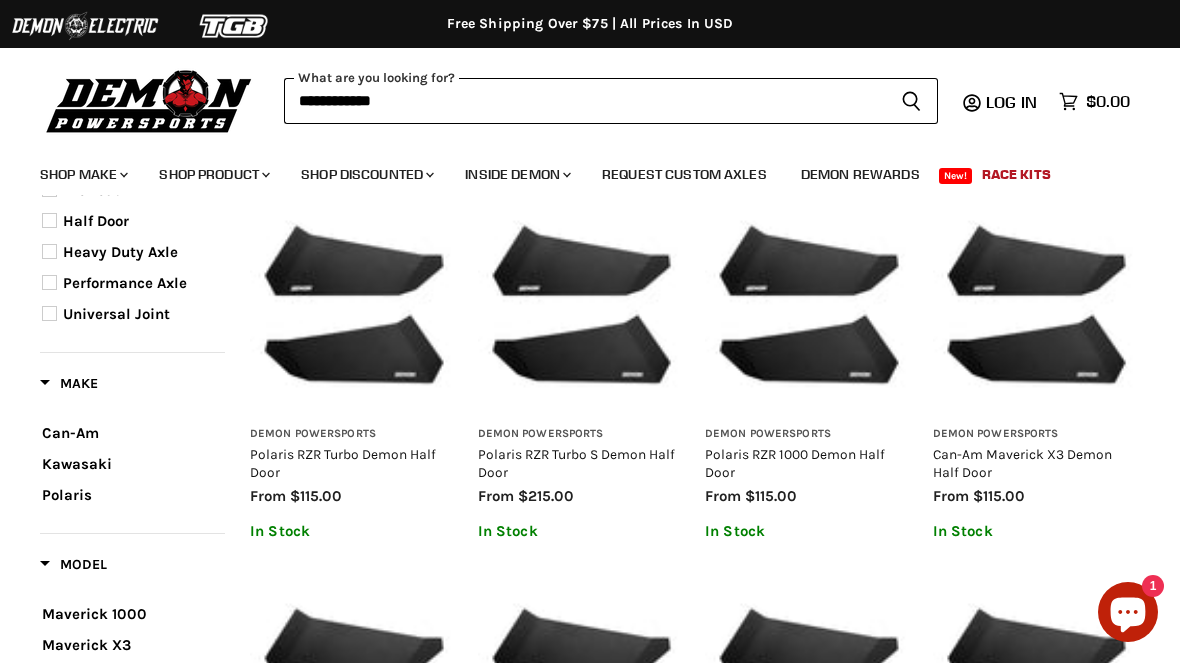 scroll, scrollTop: 282, scrollLeft: 0, axis: vertical 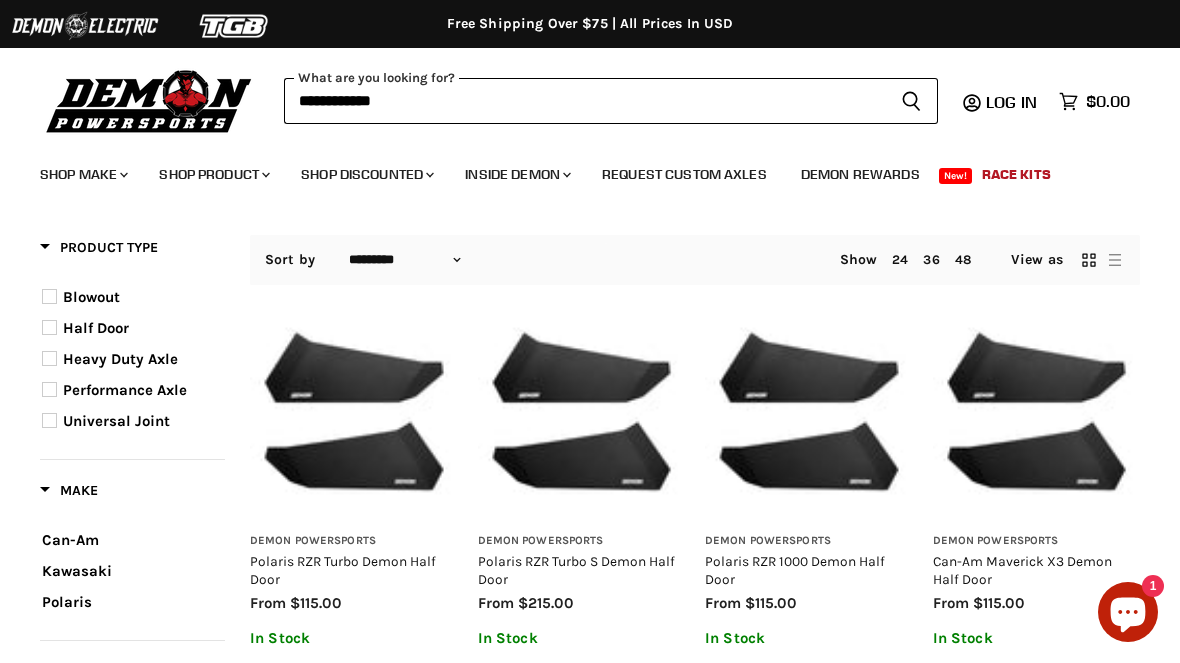 click at bounding box center (1037, 415) 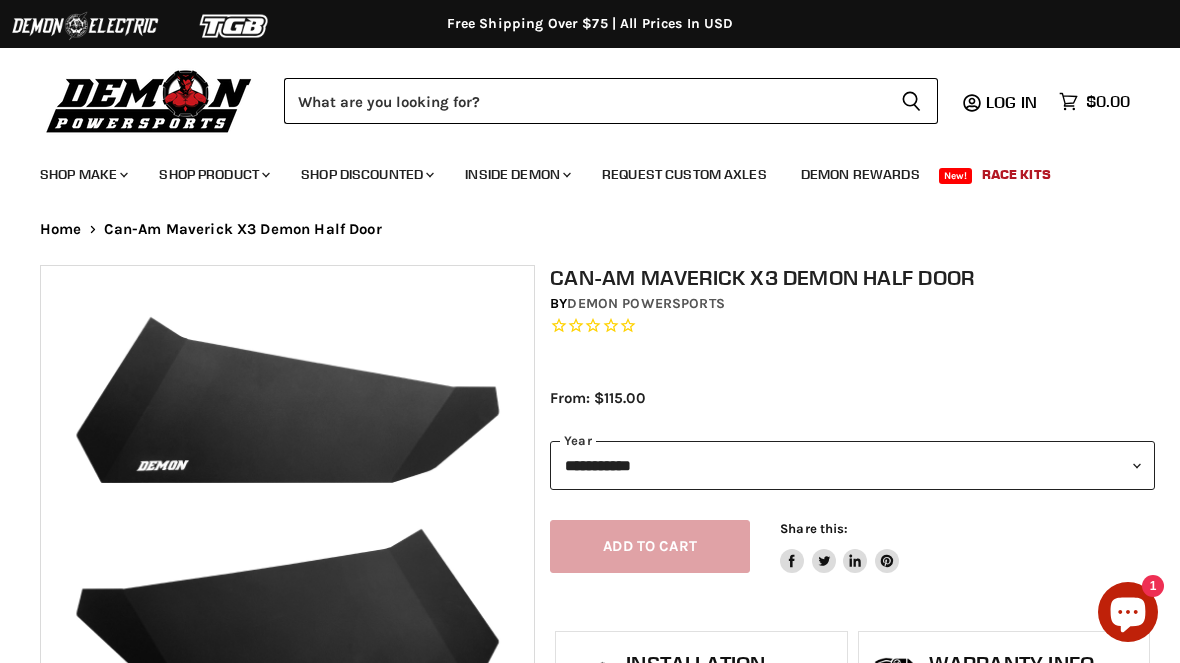 scroll, scrollTop: 0, scrollLeft: 0, axis: both 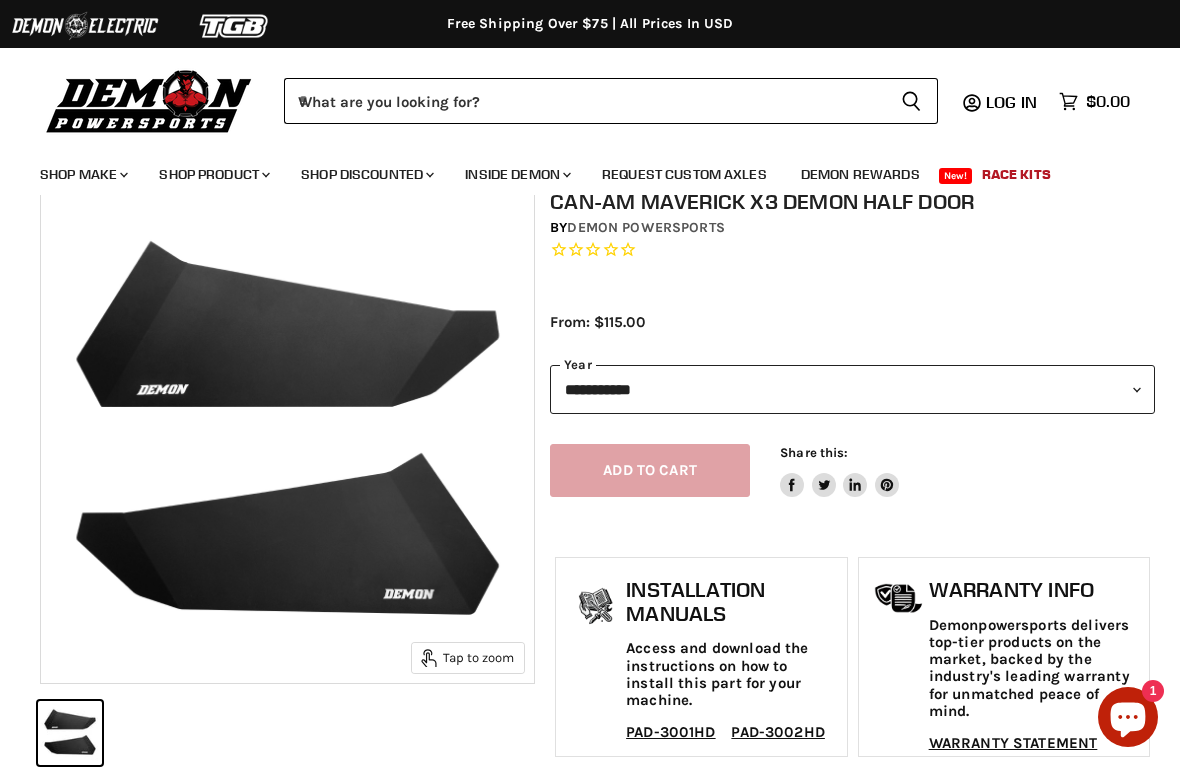 click on "**********" at bounding box center [852, 389] 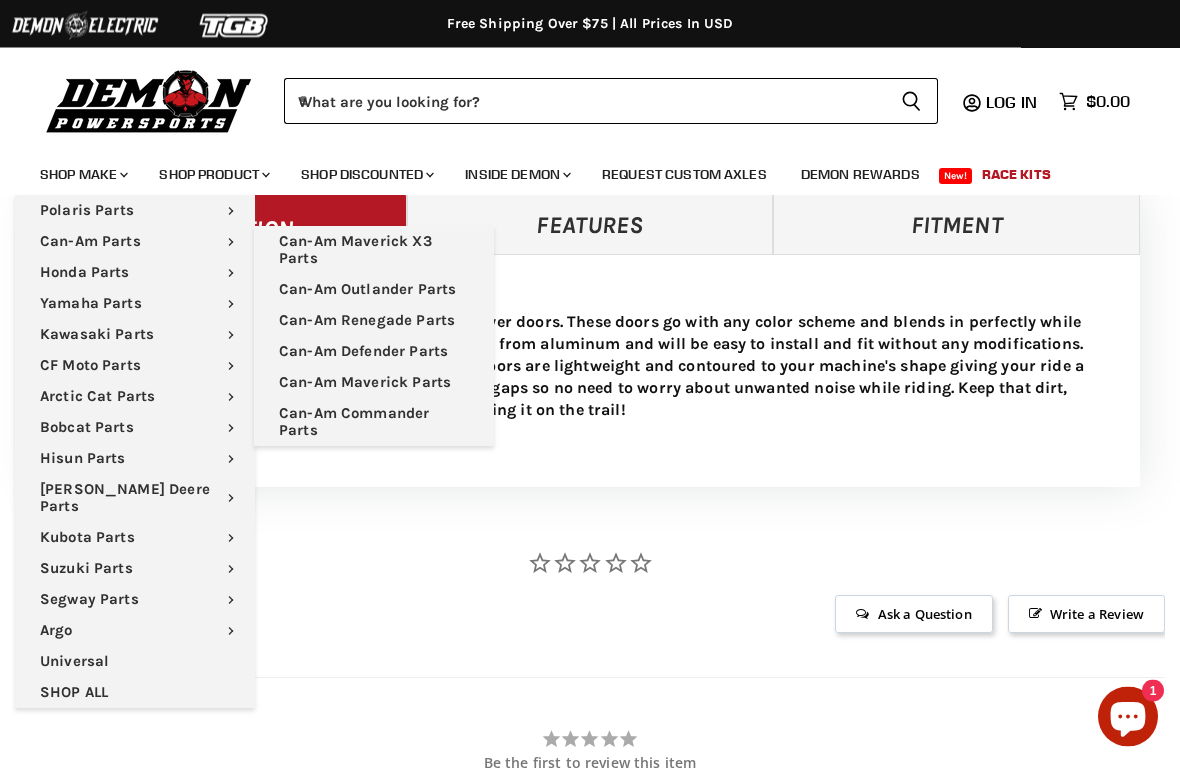scroll, scrollTop: 843, scrollLeft: 0, axis: vertical 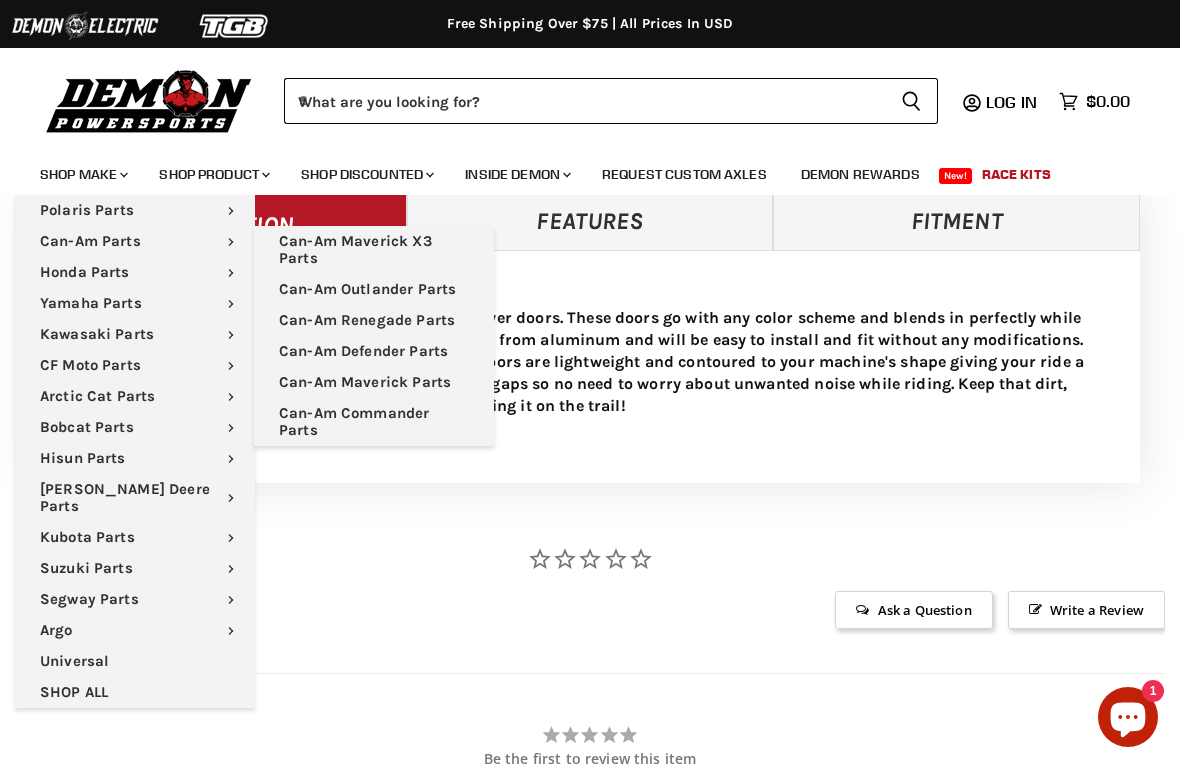 click on "Can-Am Parts
Chevron down icon" at bounding box center [135, 241] 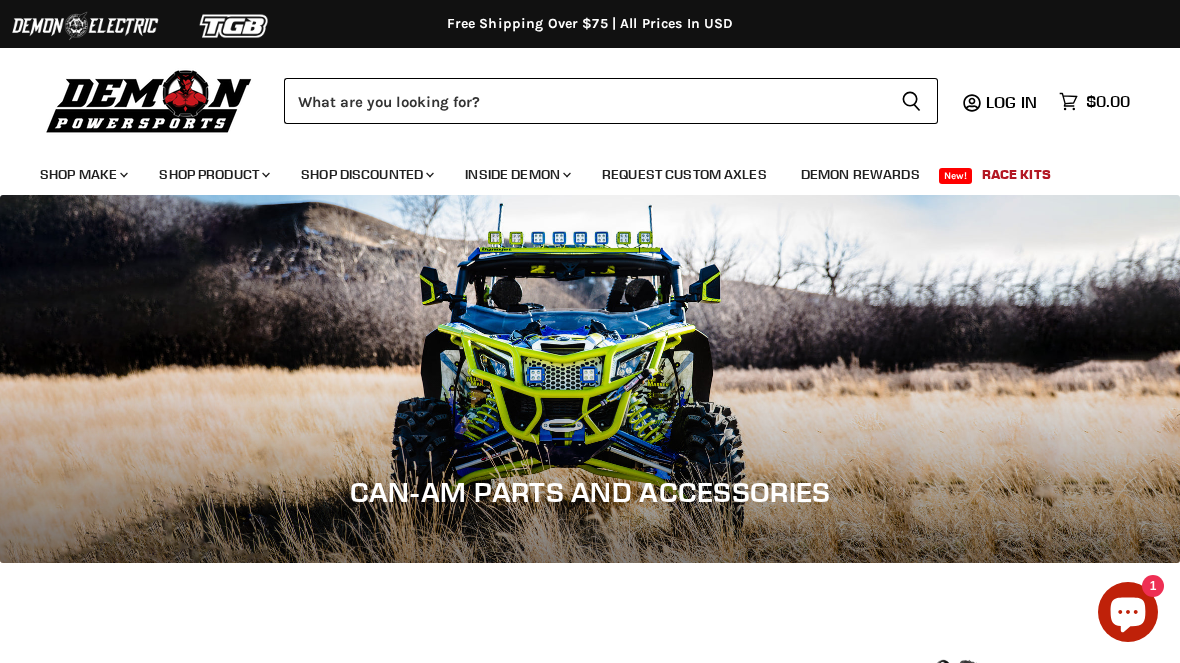 scroll, scrollTop: 0, scrollLeft: 0, axis: both 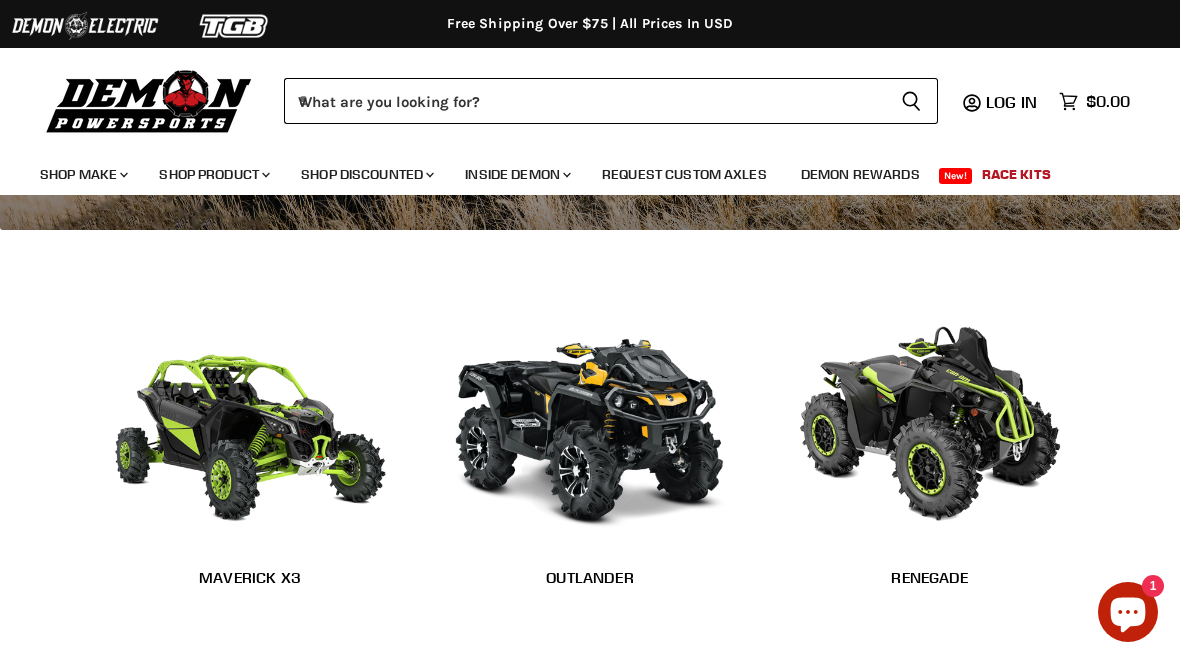 click at bounding box center [250, 415] 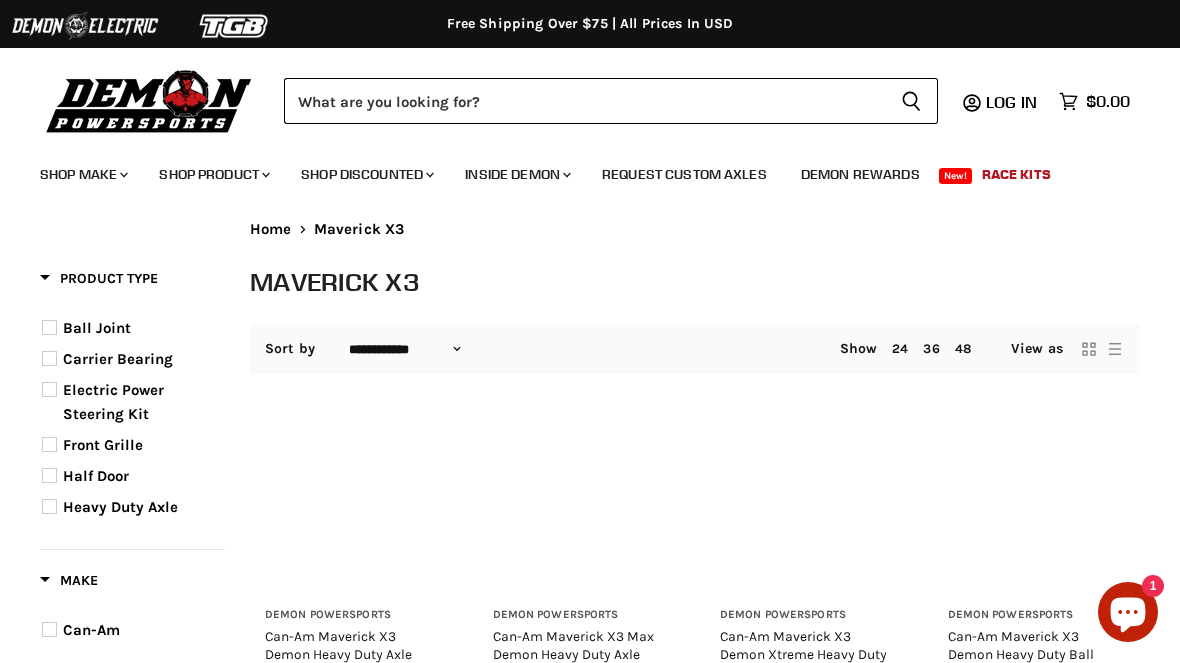 select on "**********" 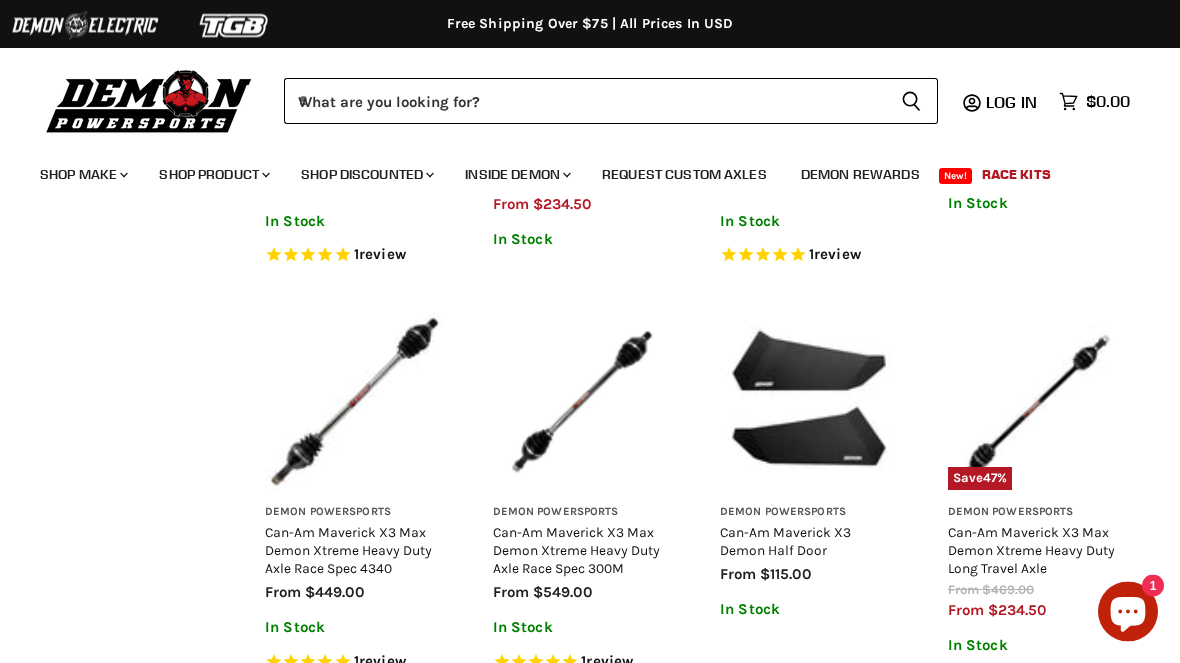 scroll, scrollTop: 1712, scrollLeft: 0, axis: vertical 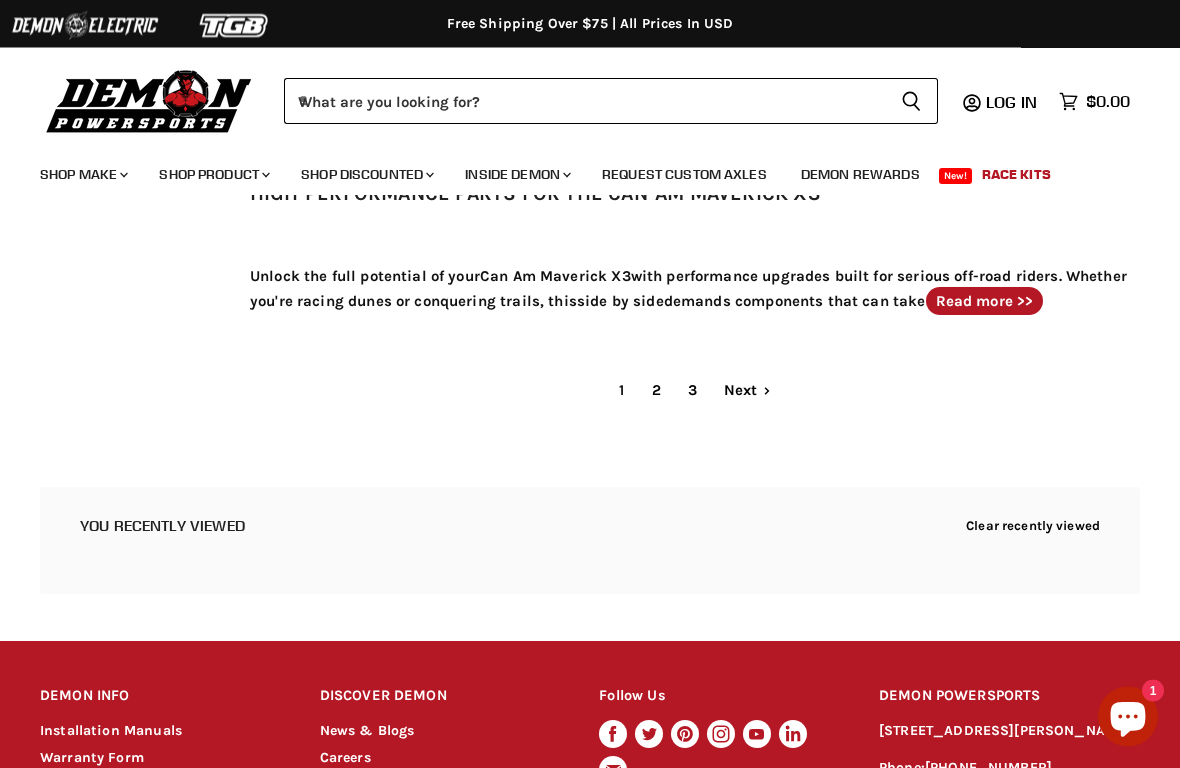 click on "2" at bounding box center [656, 391] 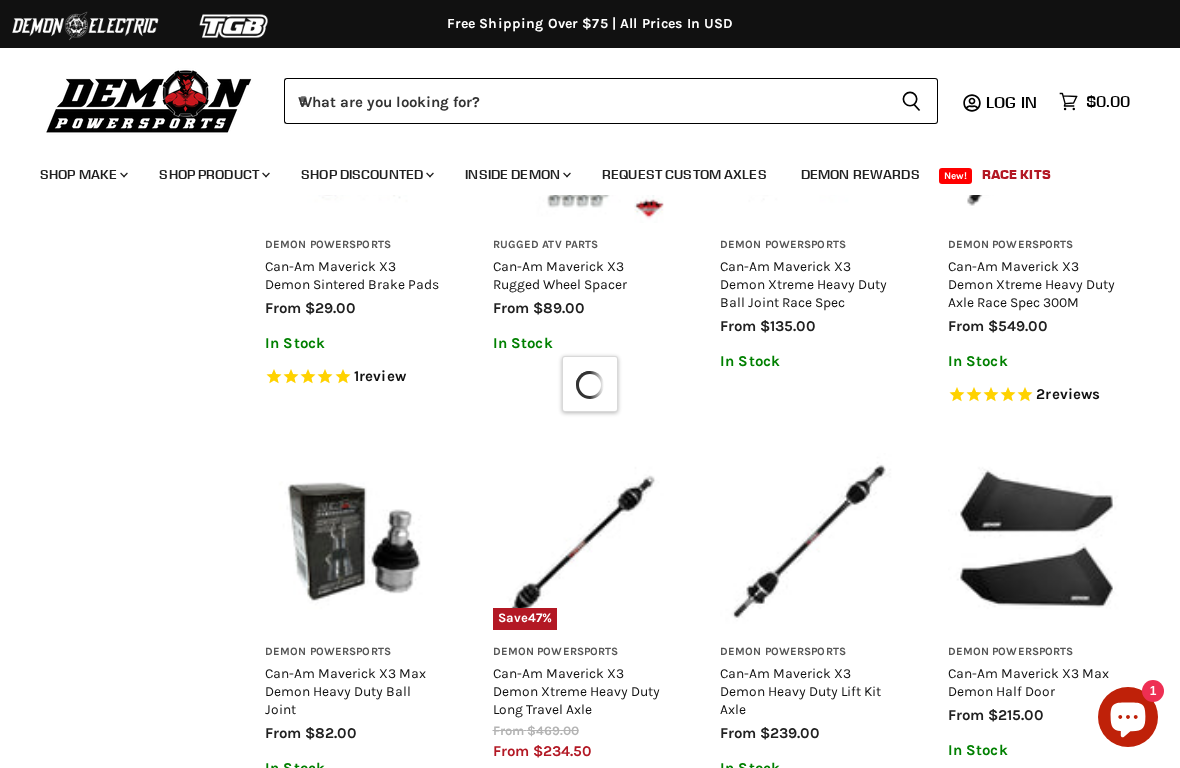 select on "**********" 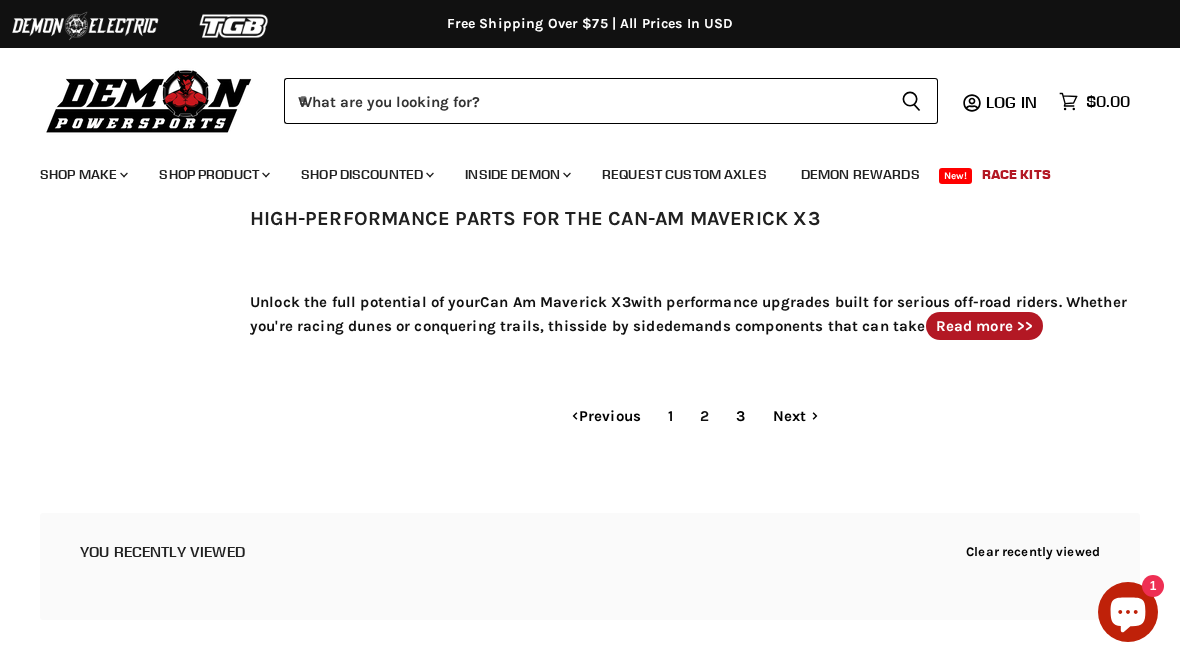 scroll, scrollTop: 2525, scrollLeft: 0, axis: vertical 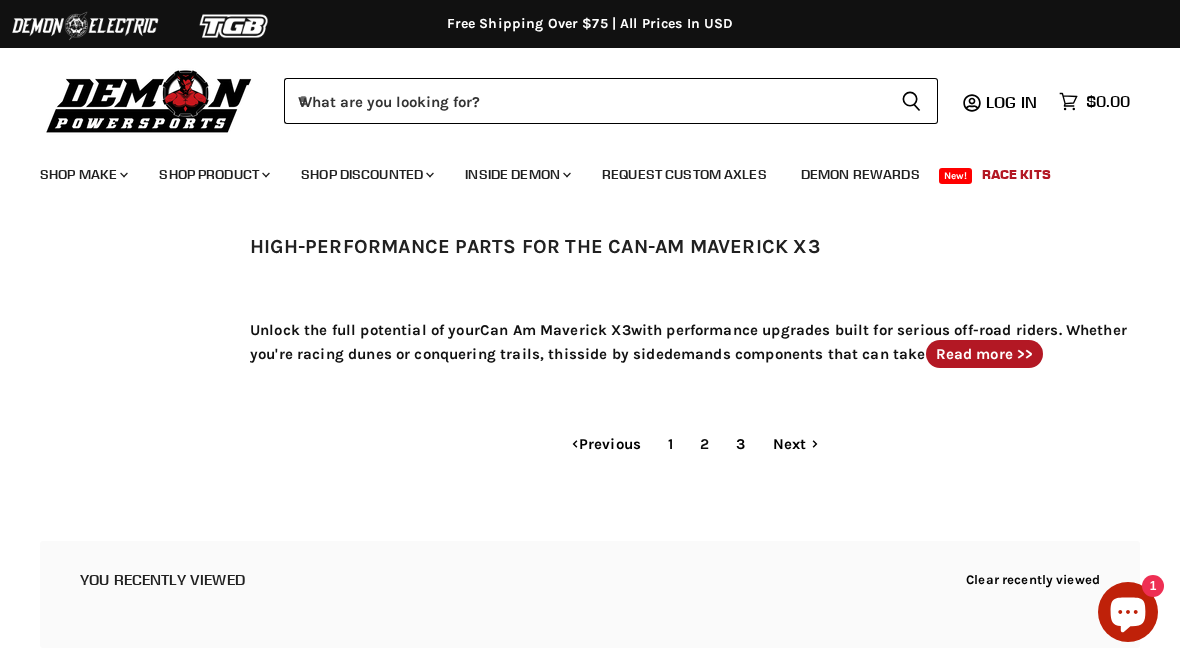 click on "3" at bounding box center [740, 444] 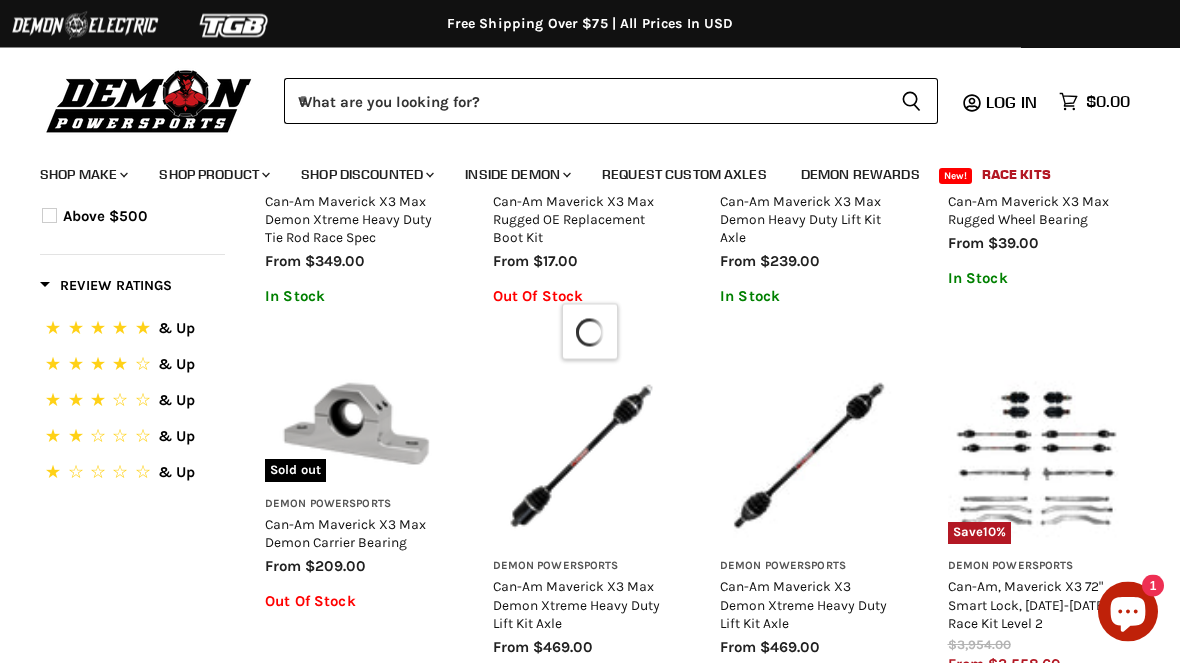 scroll, scrollTop: 350, scrollLeft: 0, axis: vertical 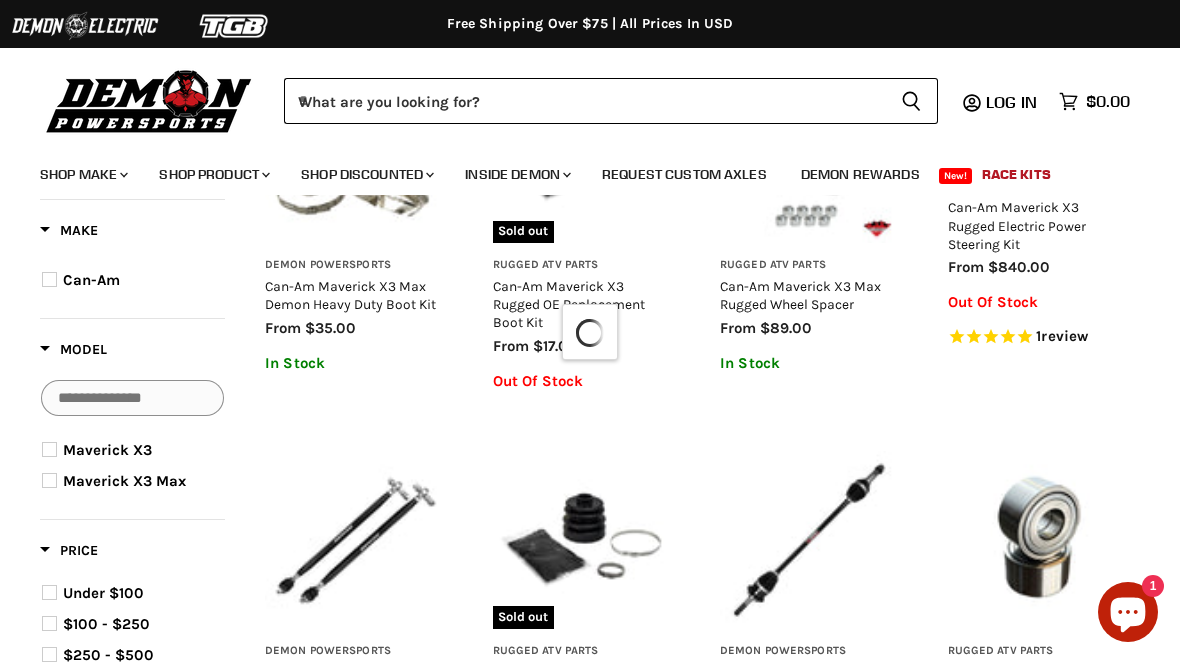 select on "**********" 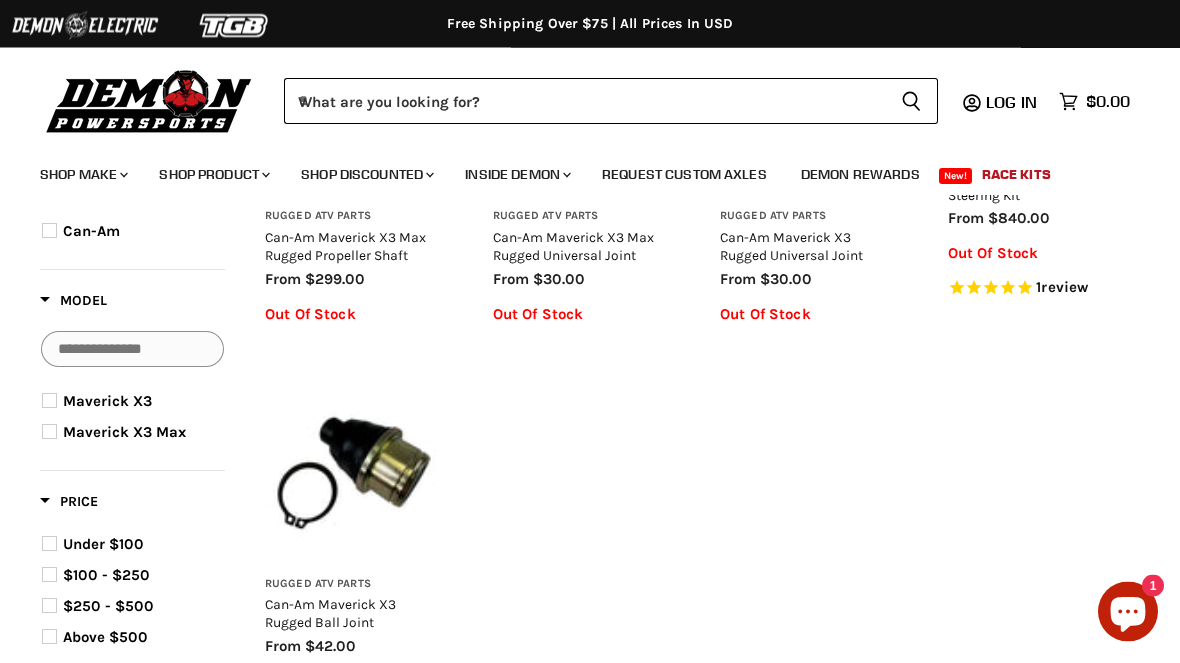 scroll, scrollTop: 390, scrollLeft: 0, axis: vertical 